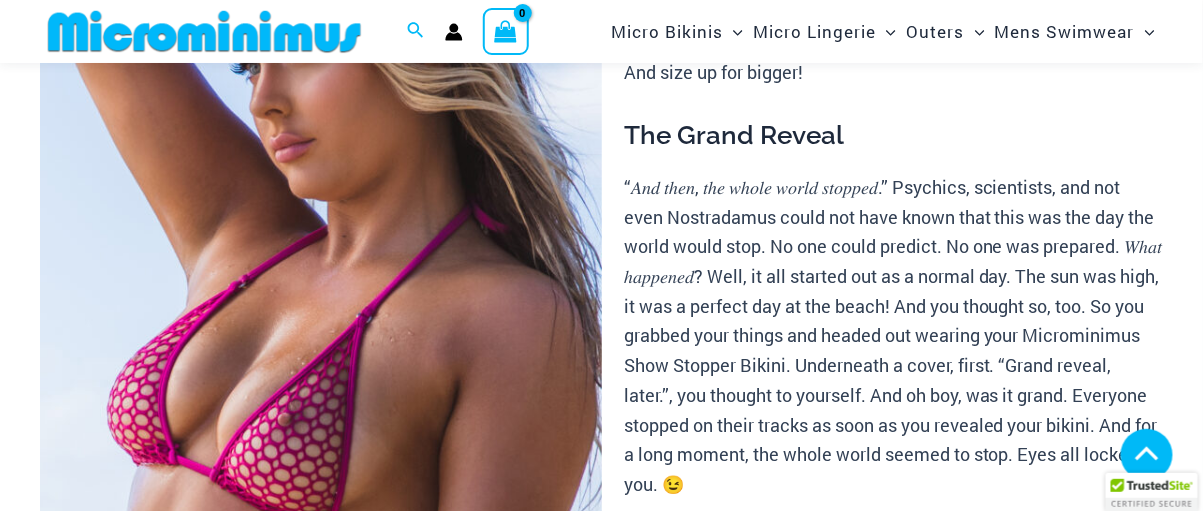 scroll, scrollTop: 348, scrollLeft: 0, axis: vertical 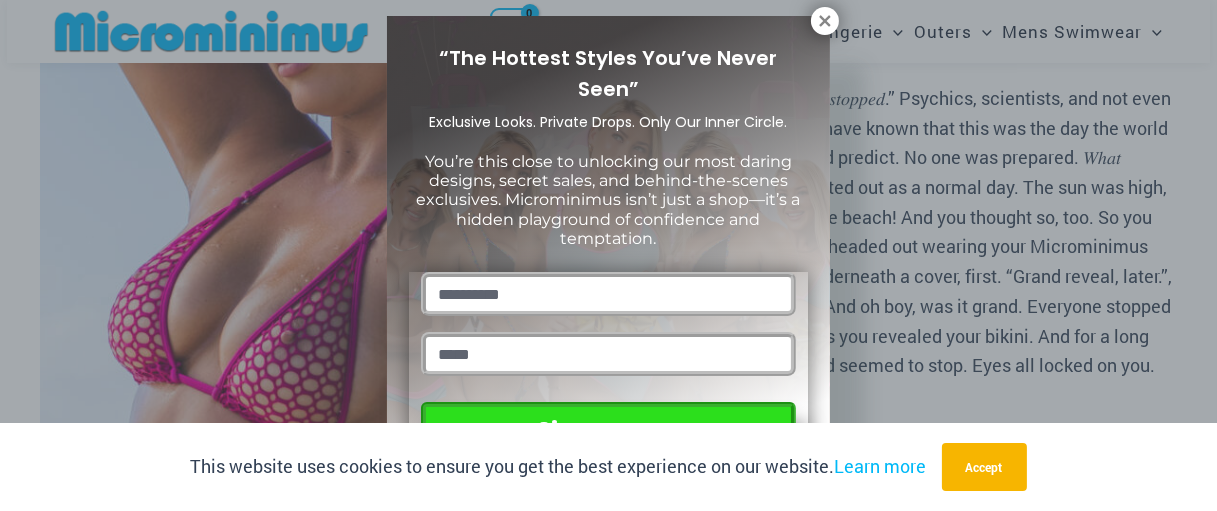 drag, startPoint x: 1209, startPoint y: 44, endPoint x: 1215, endPoint y: 83, distance: 39.45884 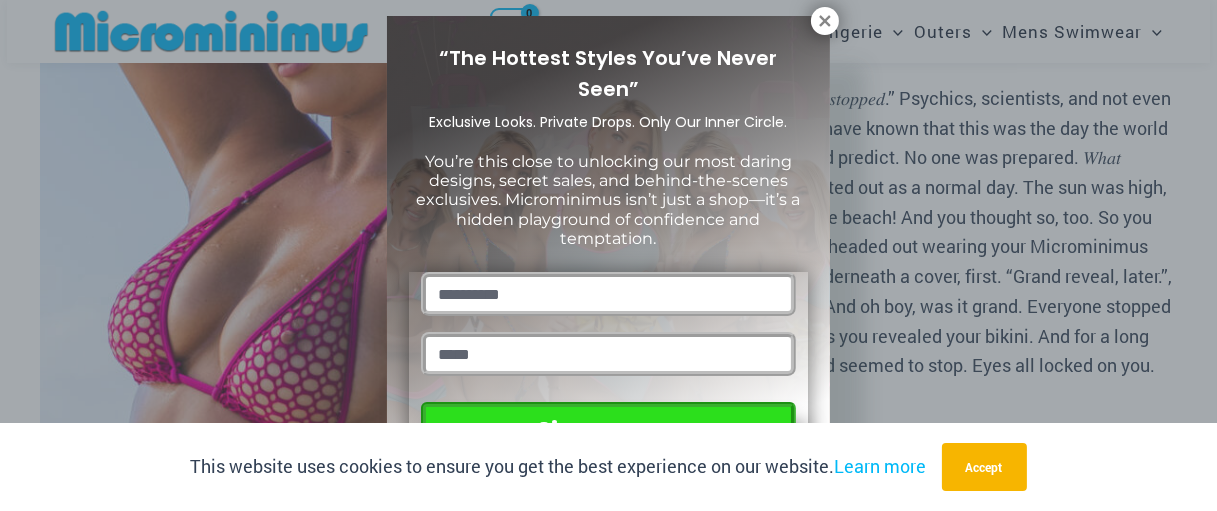 click on "Skip to content
Search for:
Search
Search
No products in the cart.
No products in the cart.
Continue Shopping
Micro Bikinis" at bounding box center [608, 3545] 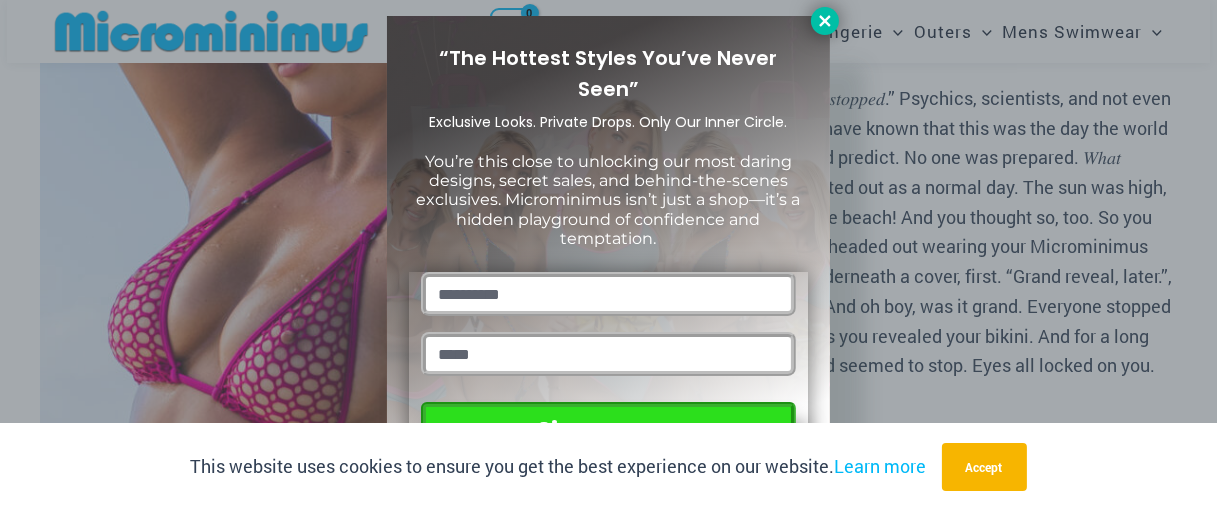 click at bounding box center [825, 21] 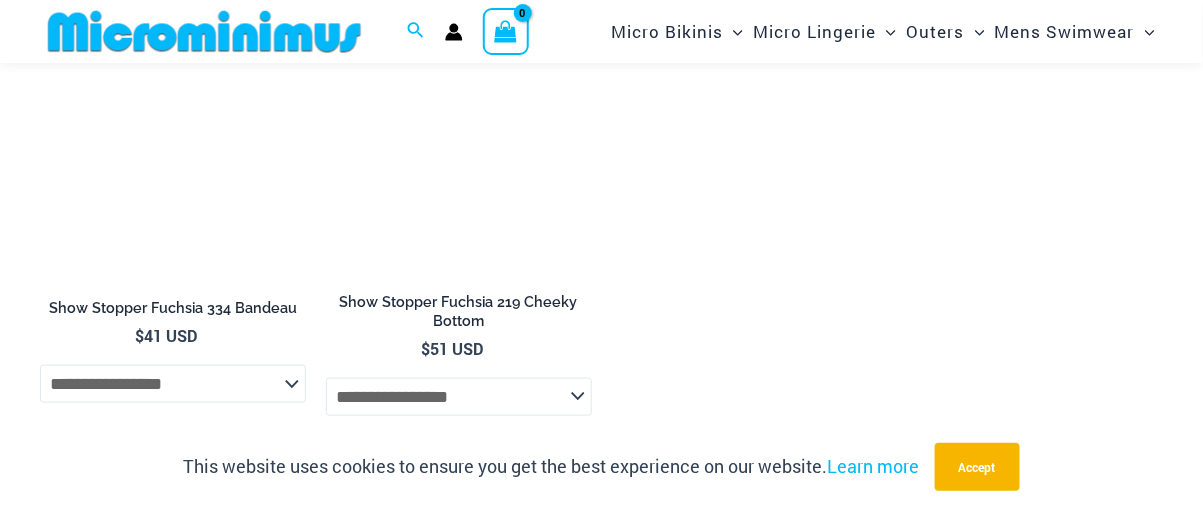 scroll, scrollTop: 2345, scrollLeft: 0, axis: vertical 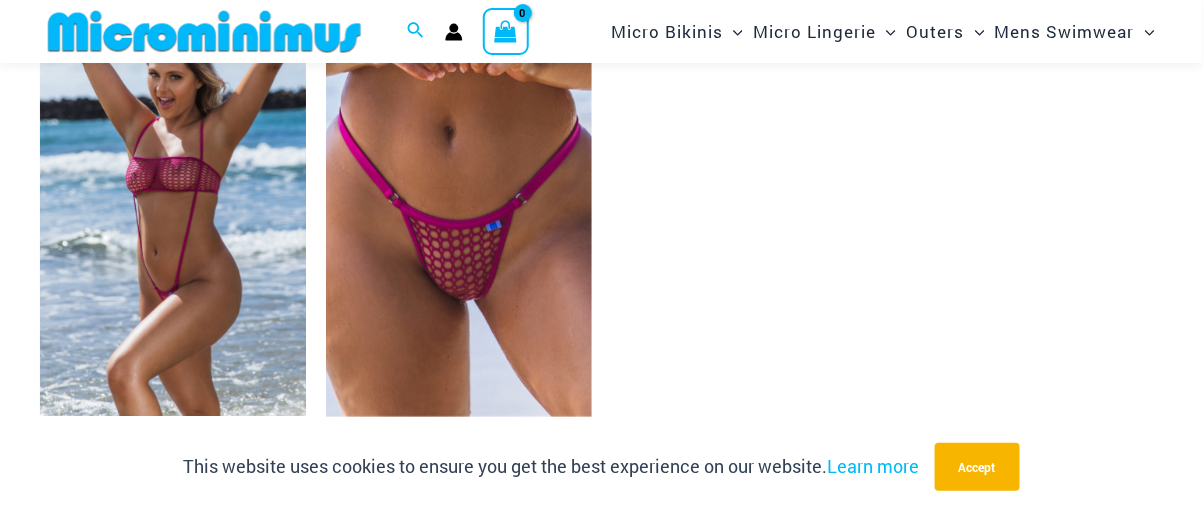 click at bounding box center (173, 216) 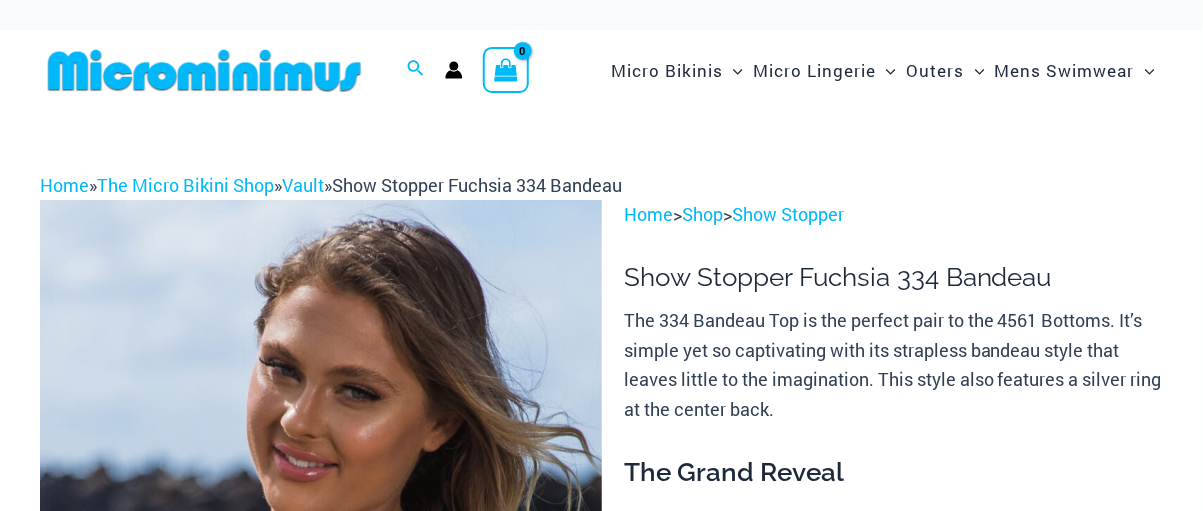 scroll, scrollTop: 50, scrollLeft: 0, axis: vertical 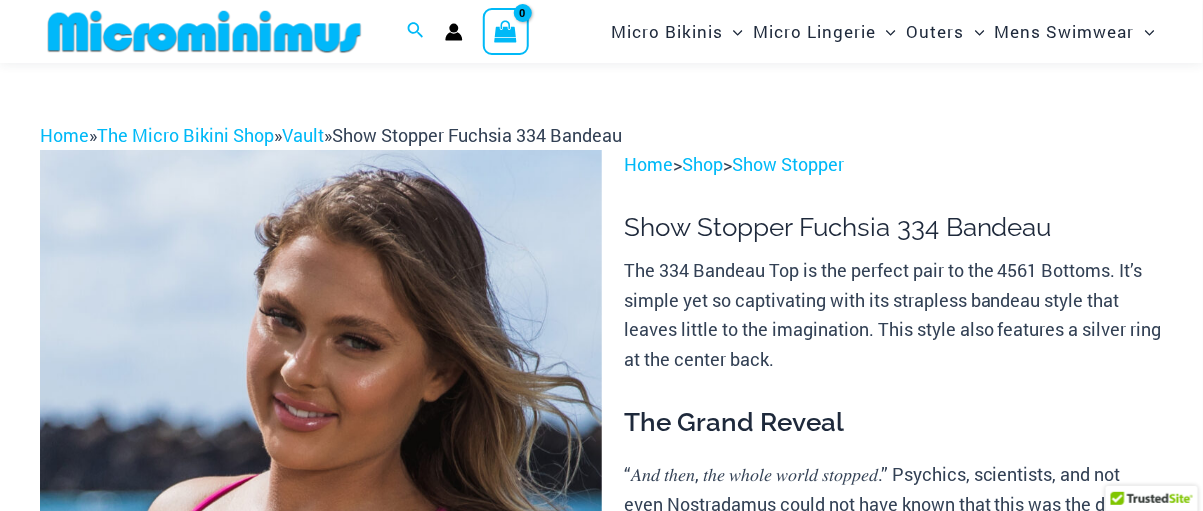 select 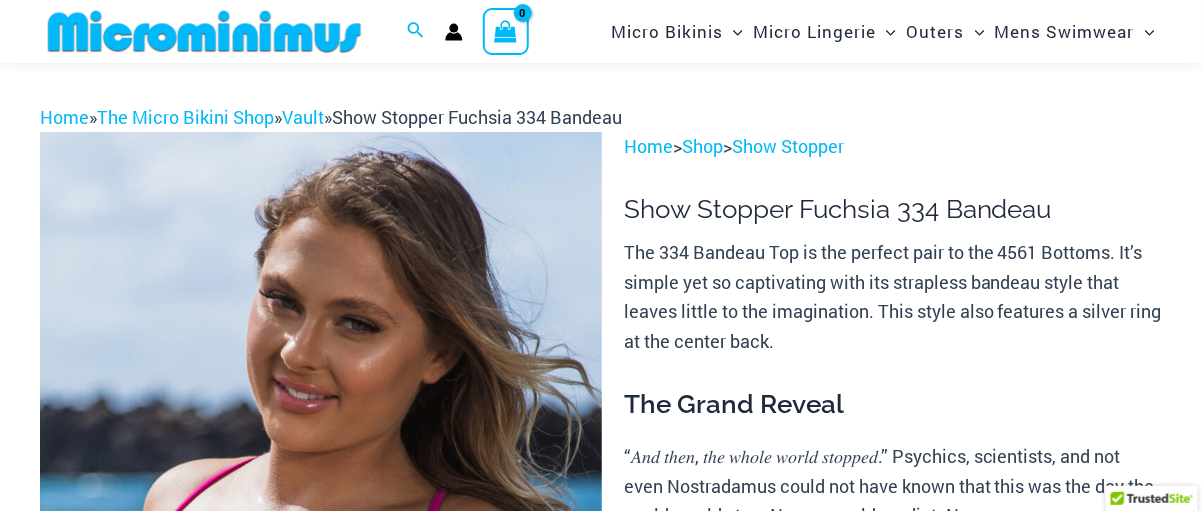 select 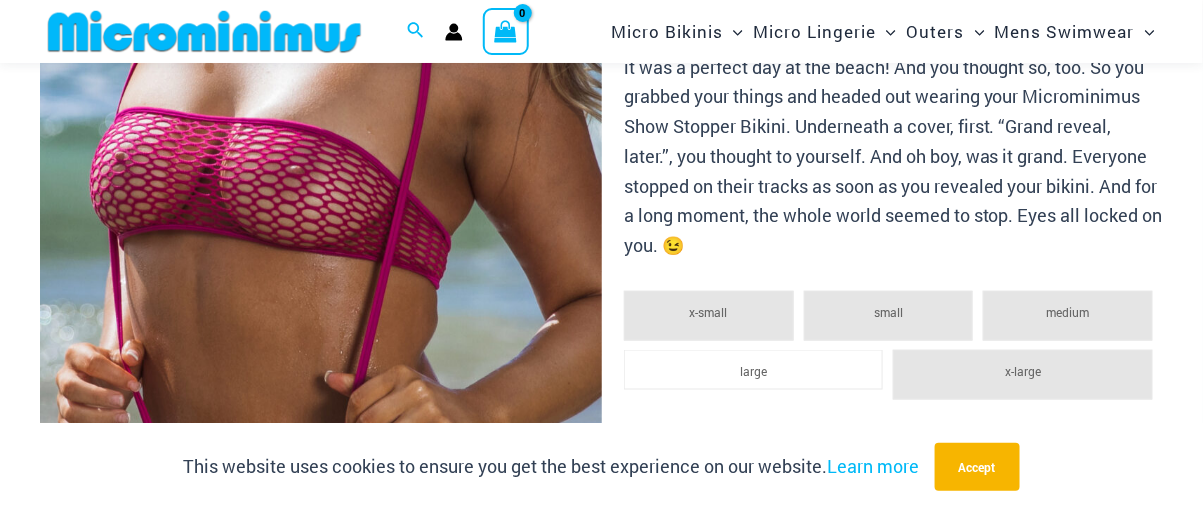 scroll, scrollTop: 589, scrollLeft: 0, axis: vertical 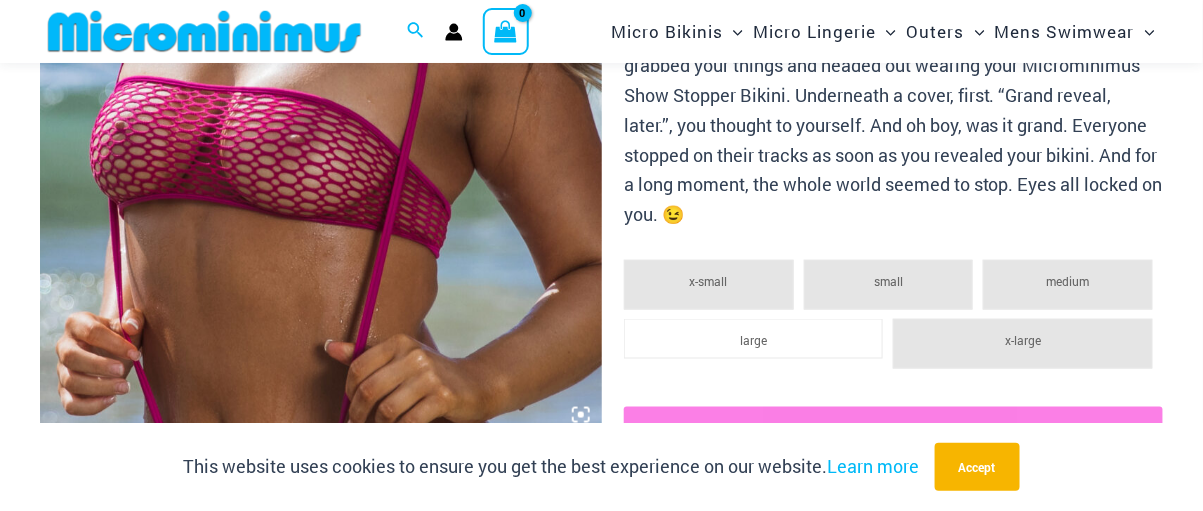 click 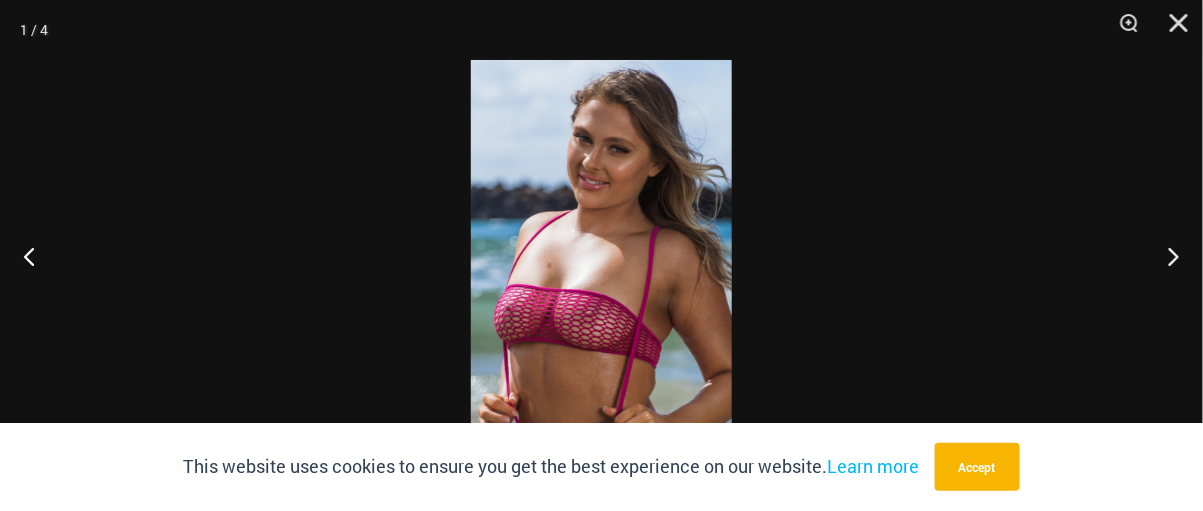 click at bounding box center [601, 255] 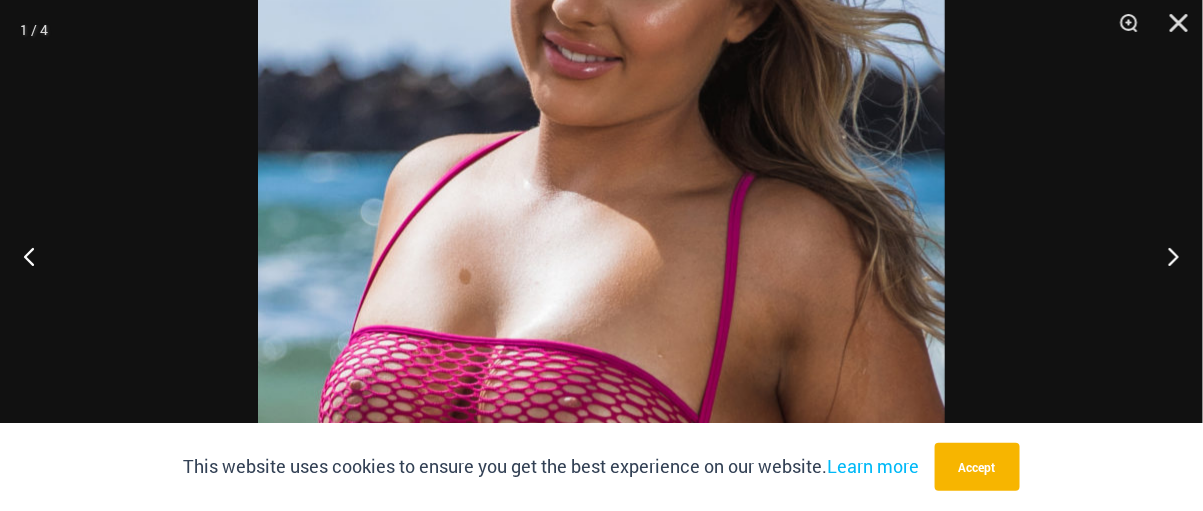 click at bounding box center (601, 250) 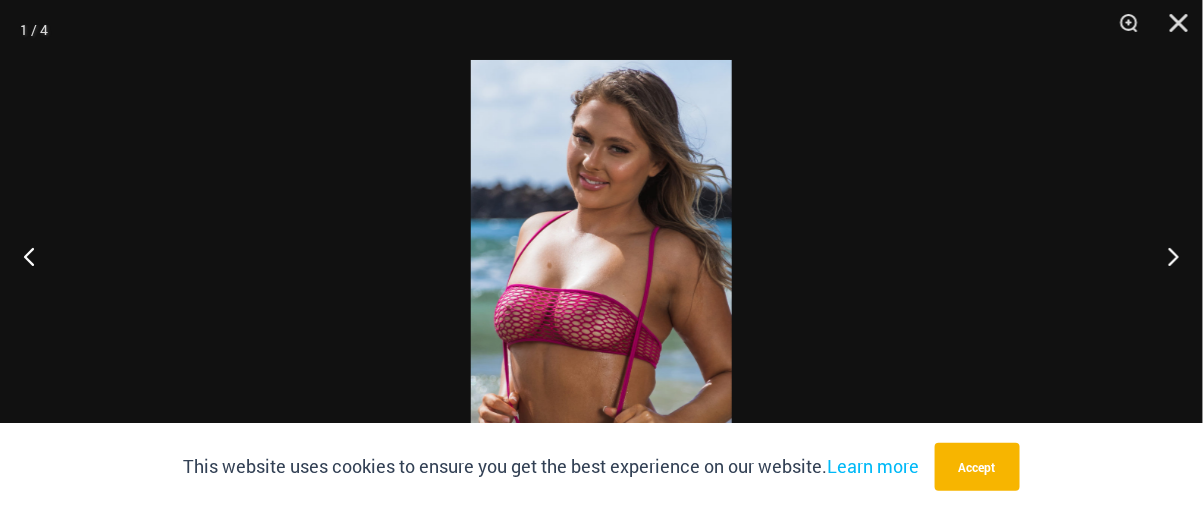 click at bounding box center (601, 255) 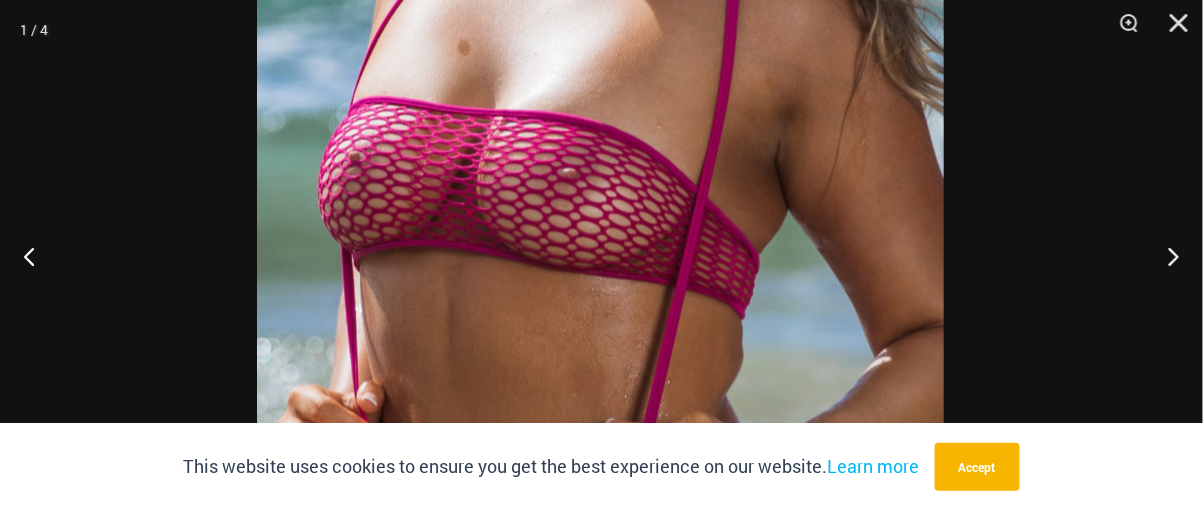 click at bounding box center (600, 21) 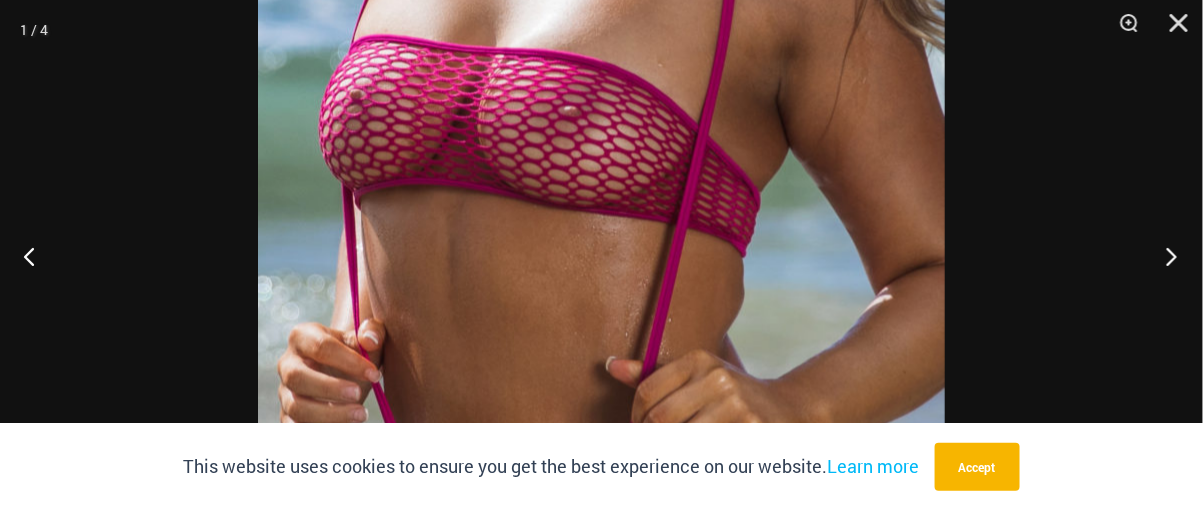 click at bounding box center (1165, 256) 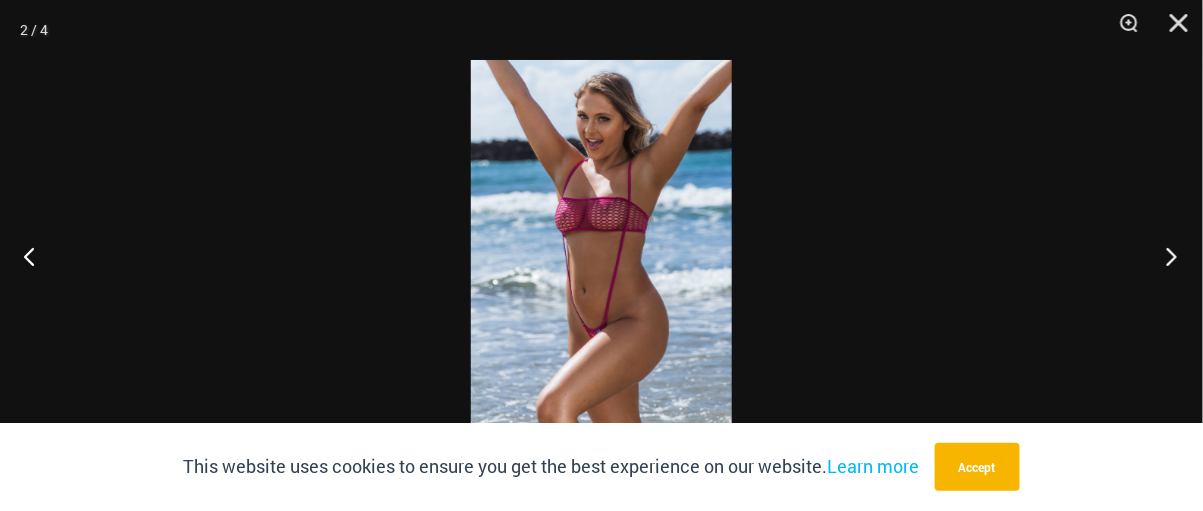 click at bounding box center [1165, 256] 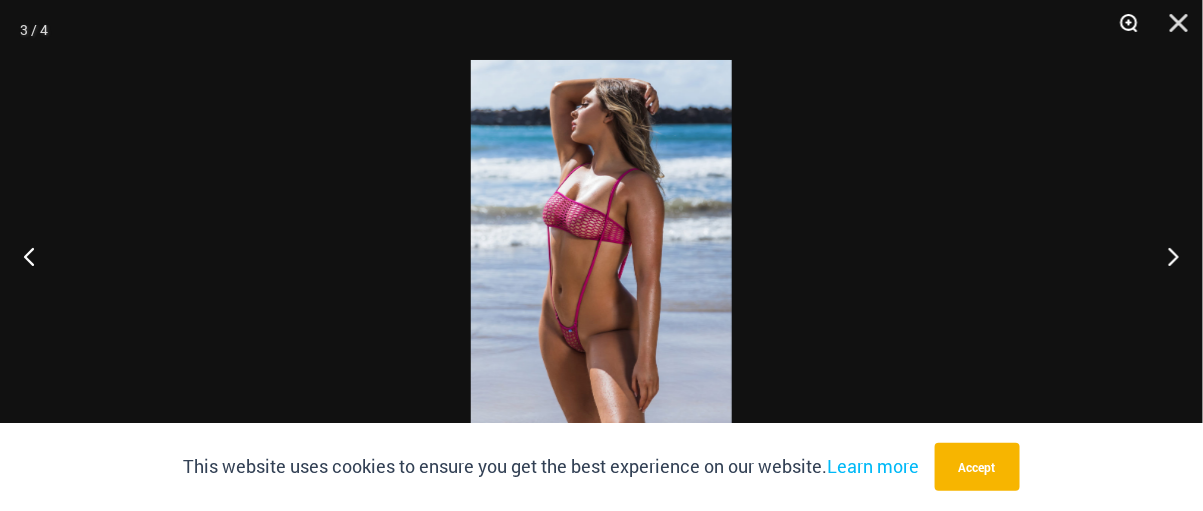 click at bounding box center (1122, 30) 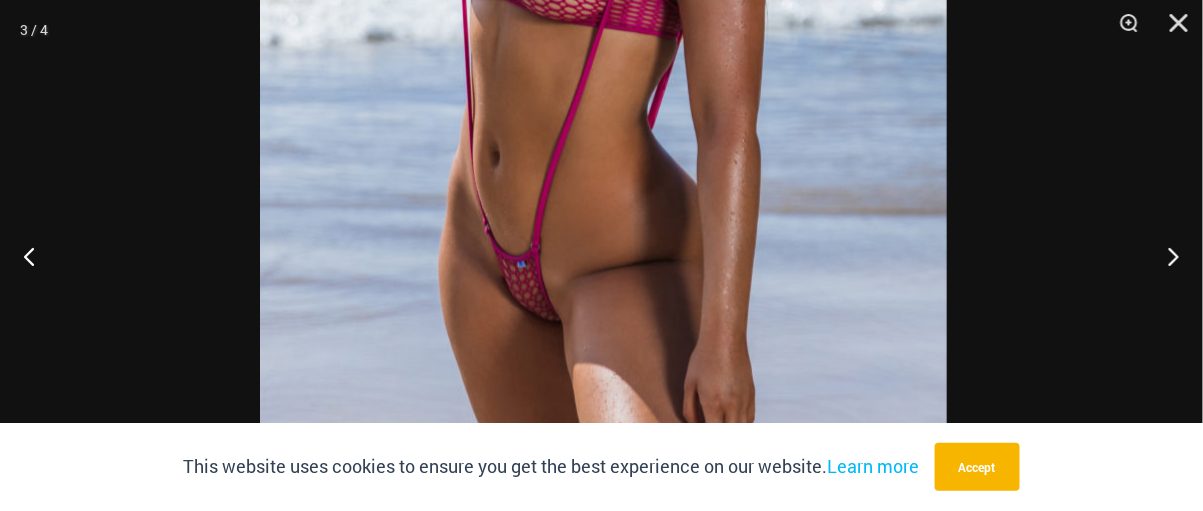 click at bounding box center (603, 66) 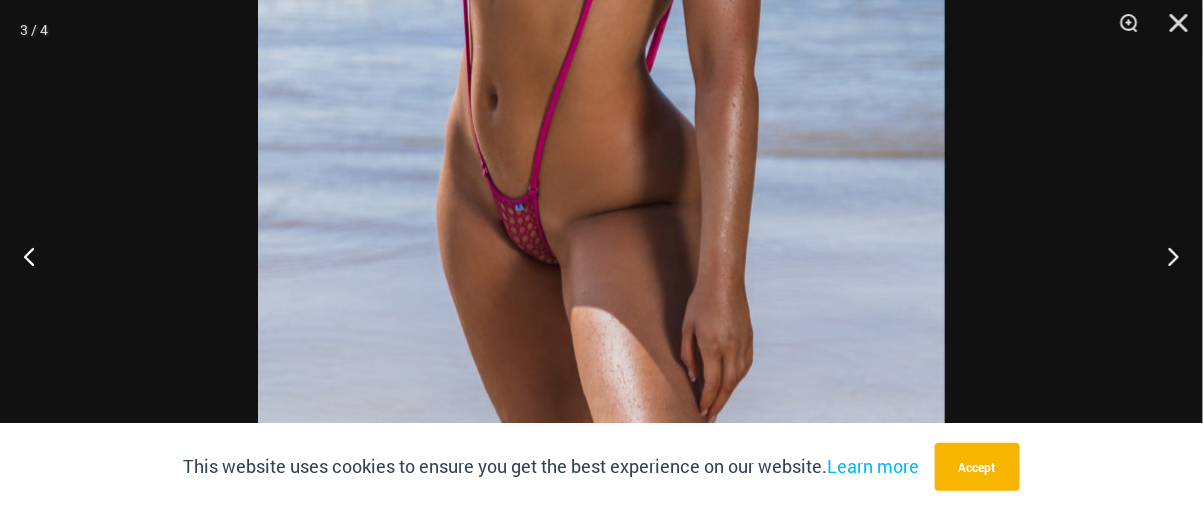 click at bounding box center [601, 9] 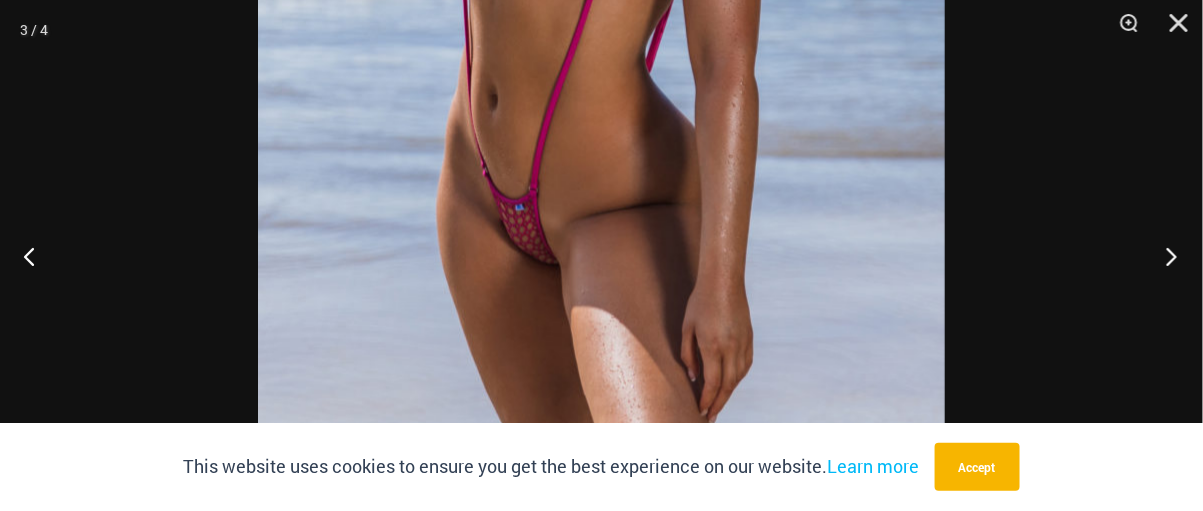 click at bounding box center (1165, 256) 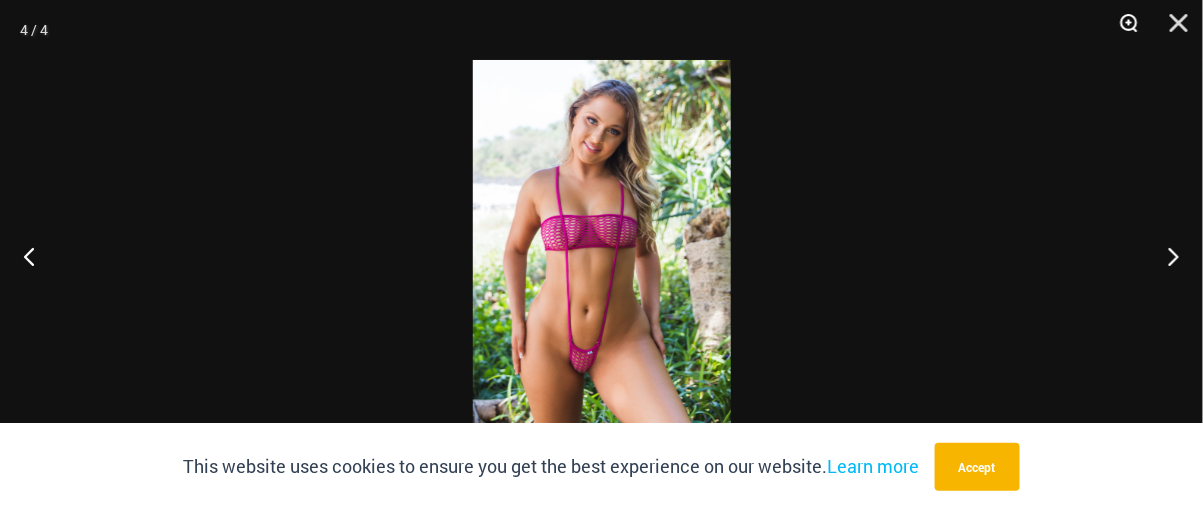 click at bounding box center (1122, 30) 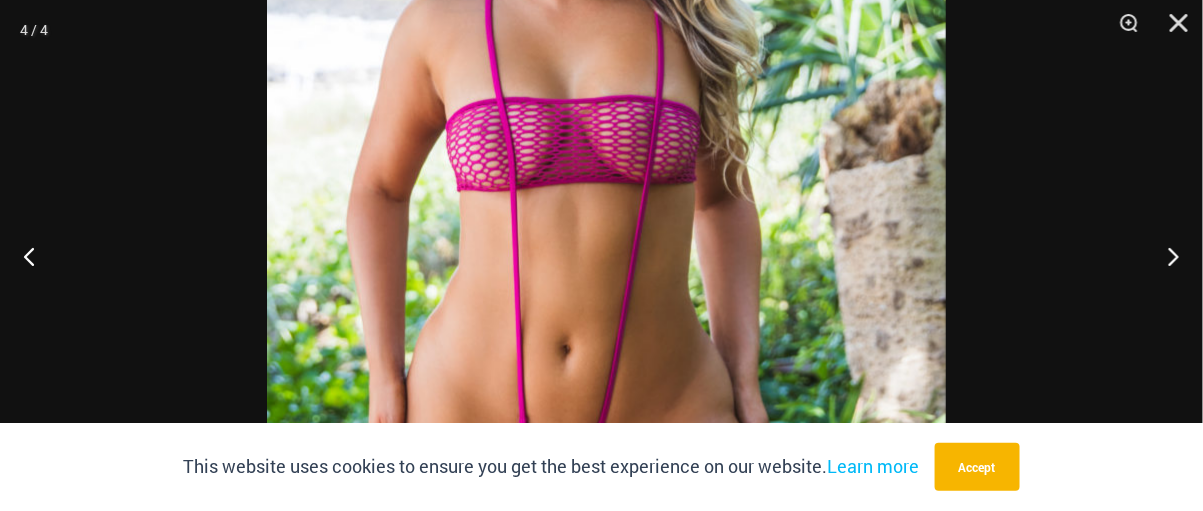 click at bounding box center (606, 204) 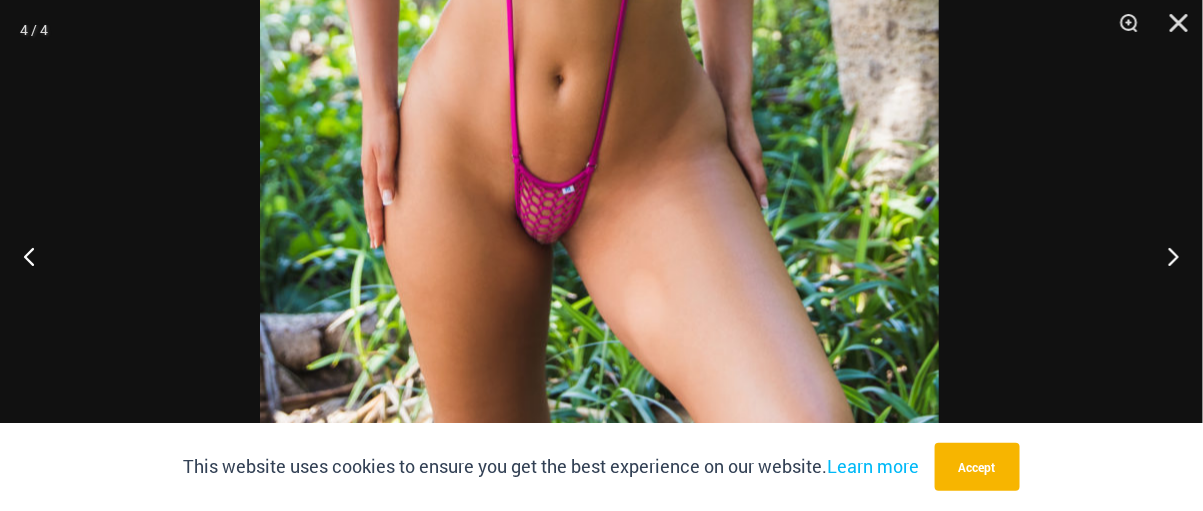 click at bounding box center (599, -66) 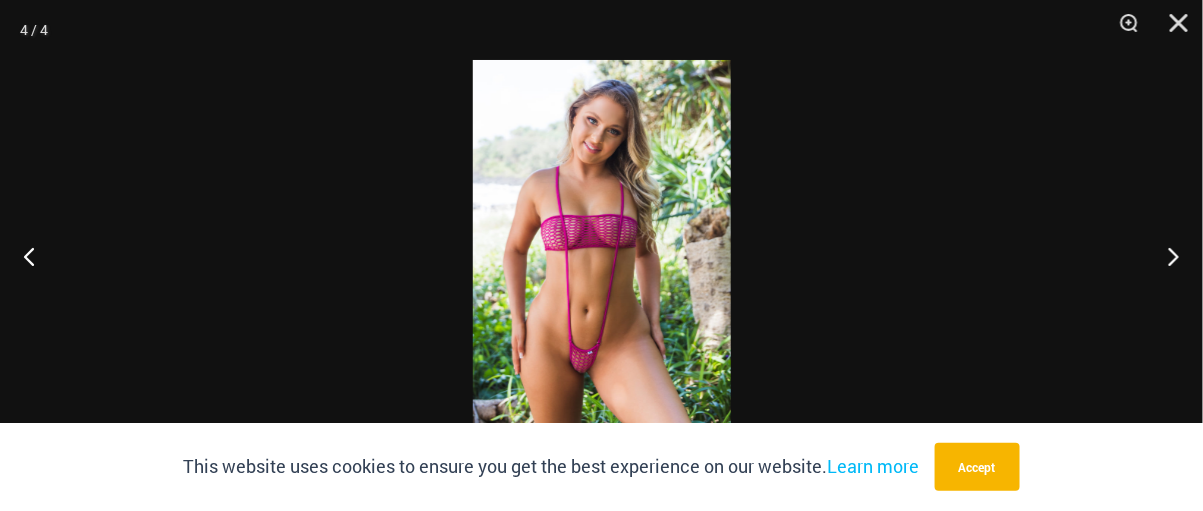 click at bounding box center [602, 255] 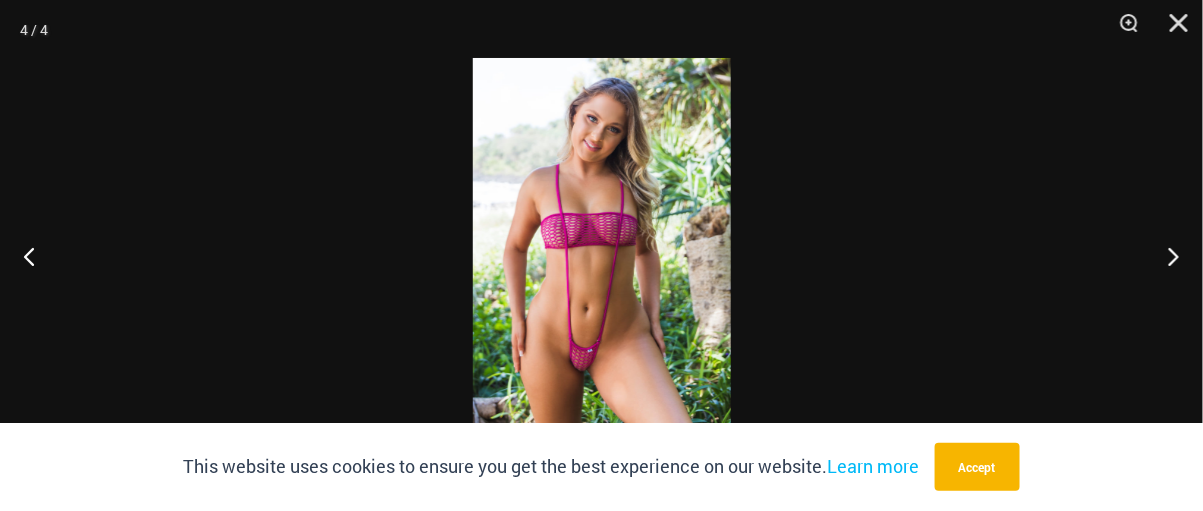 click at bounding box center (602, 253) 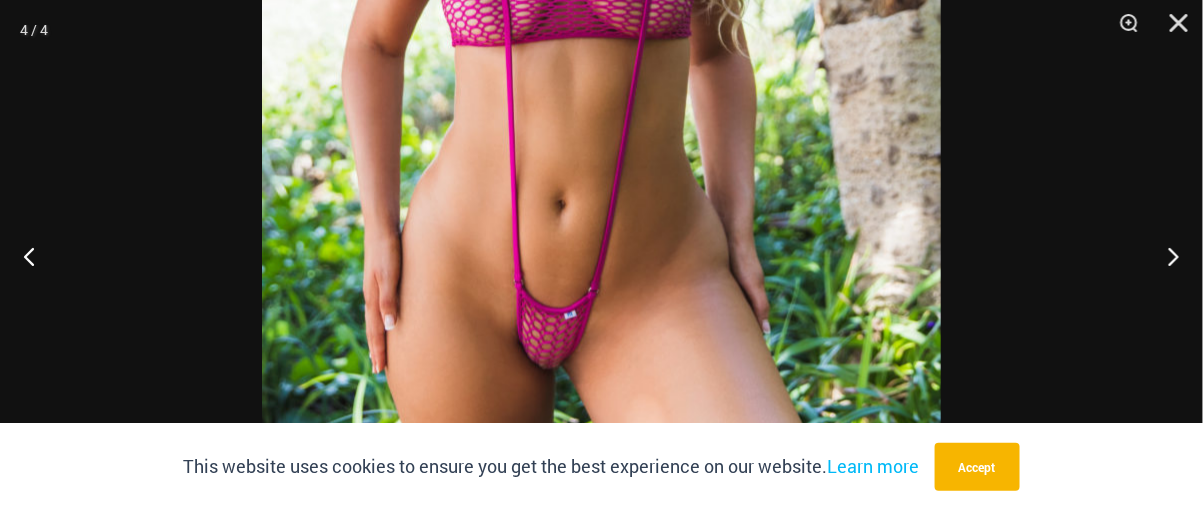 click at bounding box center [601, 59] 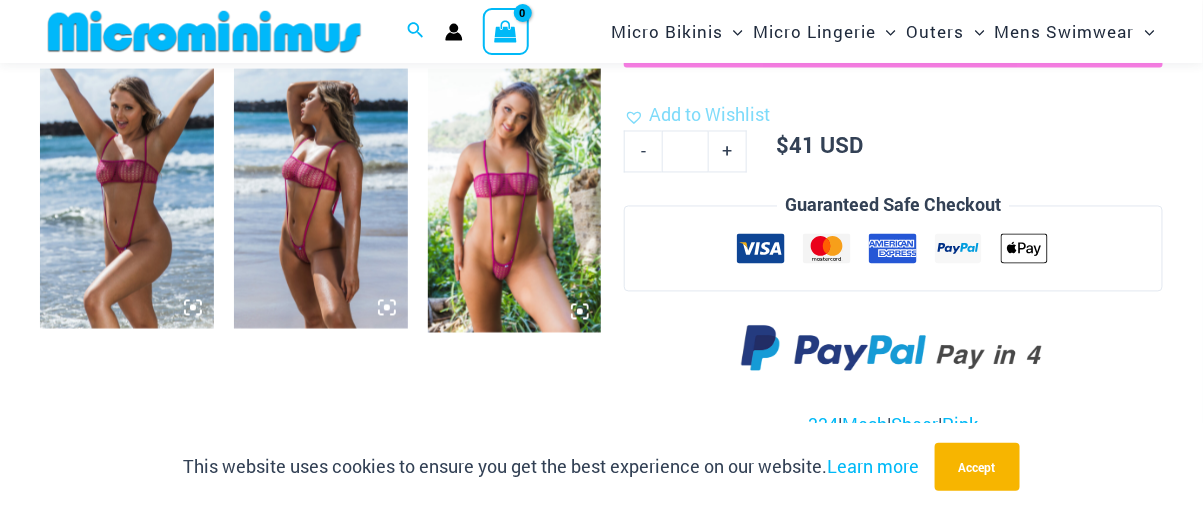 scroll, scrollTop: 1155, scrollLeft: 0, axis: vertical 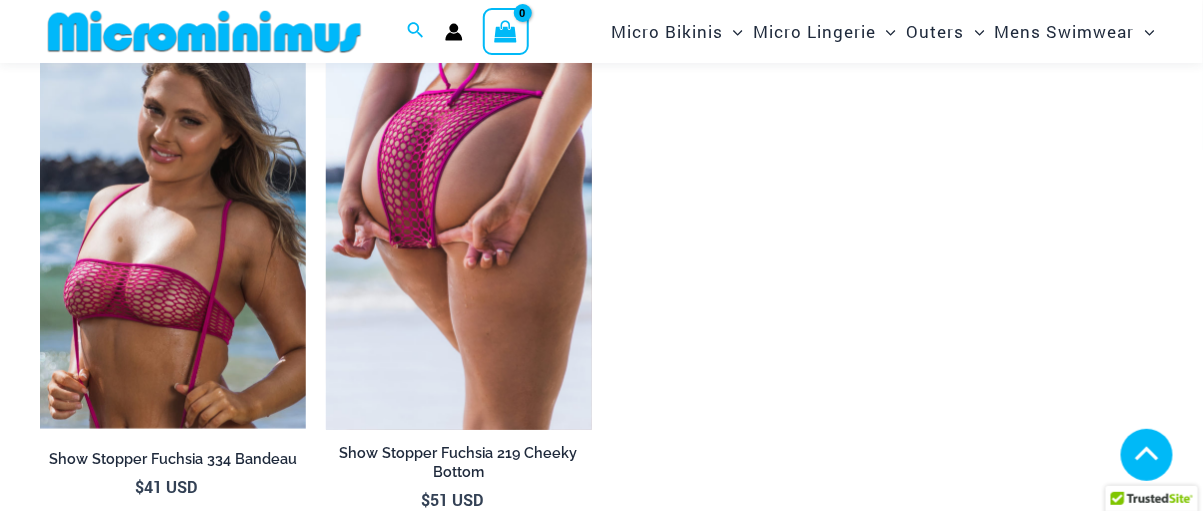 click at bounding box center [459, 230] 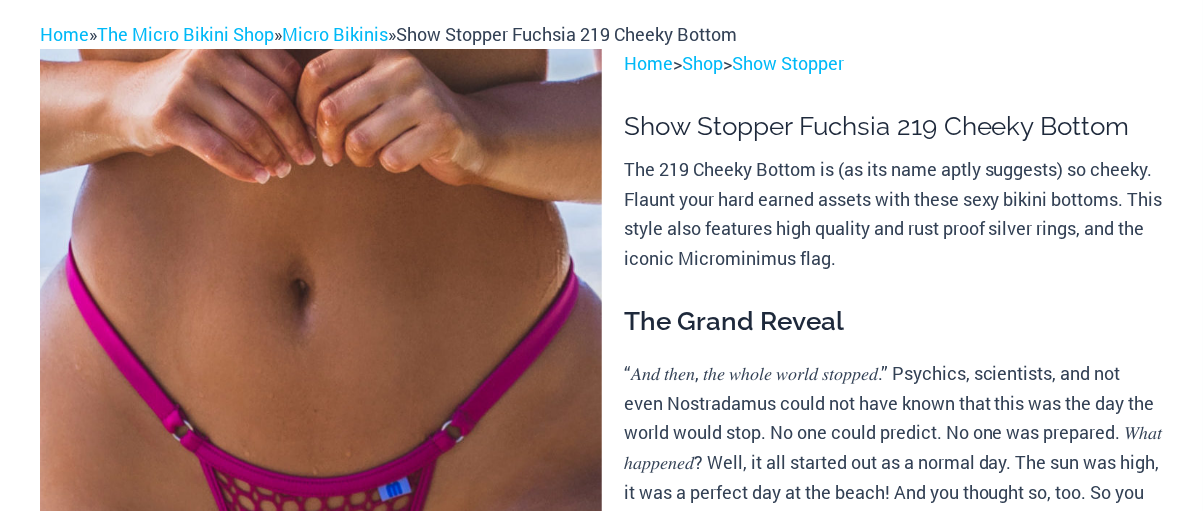 scroll, scrollTop: 279, scrollLeft: 0, axis: vertical 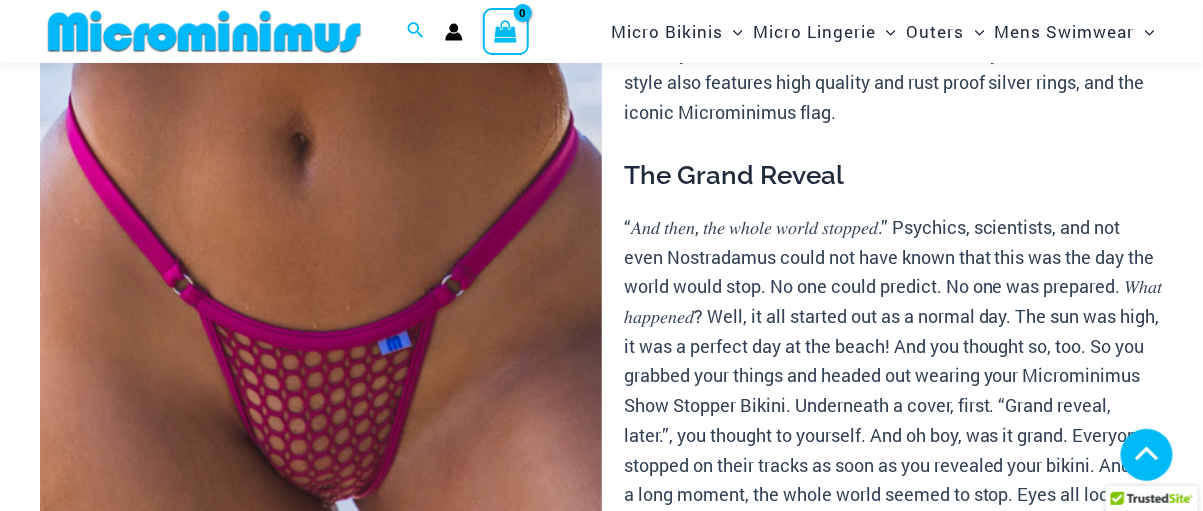 select 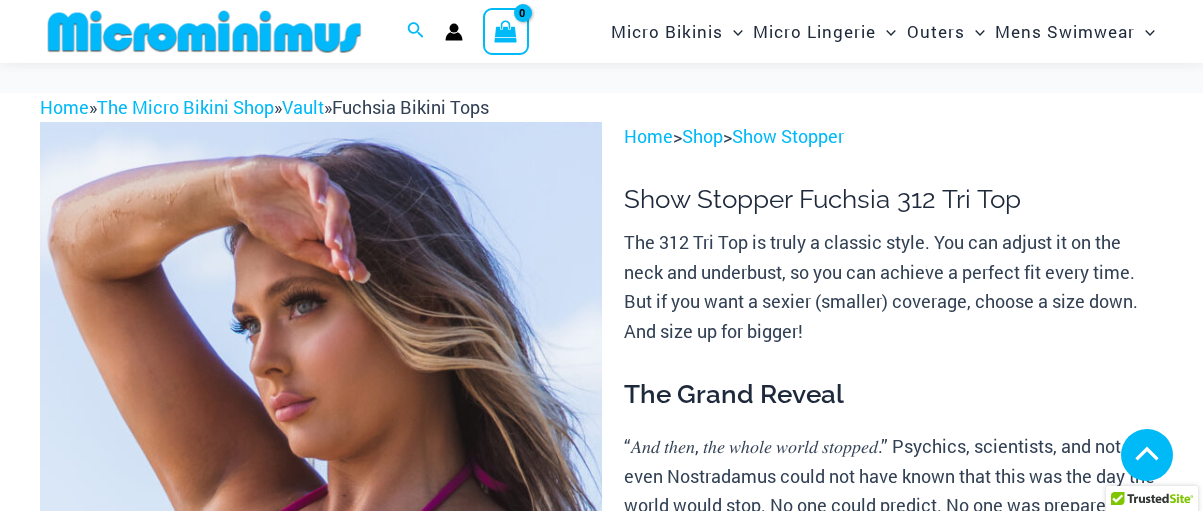 scroll, scrollTop: 2381, scrollLeft: 0, axis: vertical 